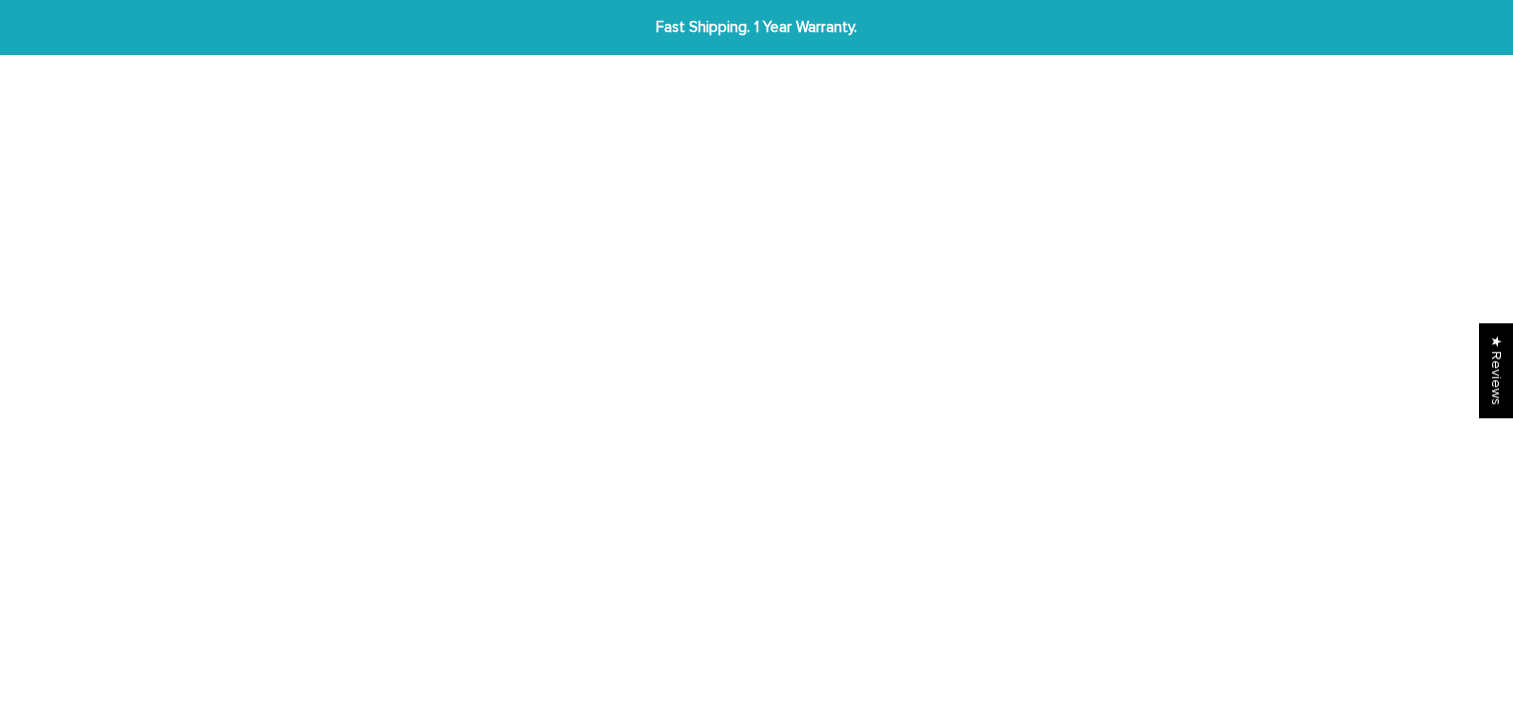 scroll, scrollTop: 0, scrollLeft: 0, axis: both 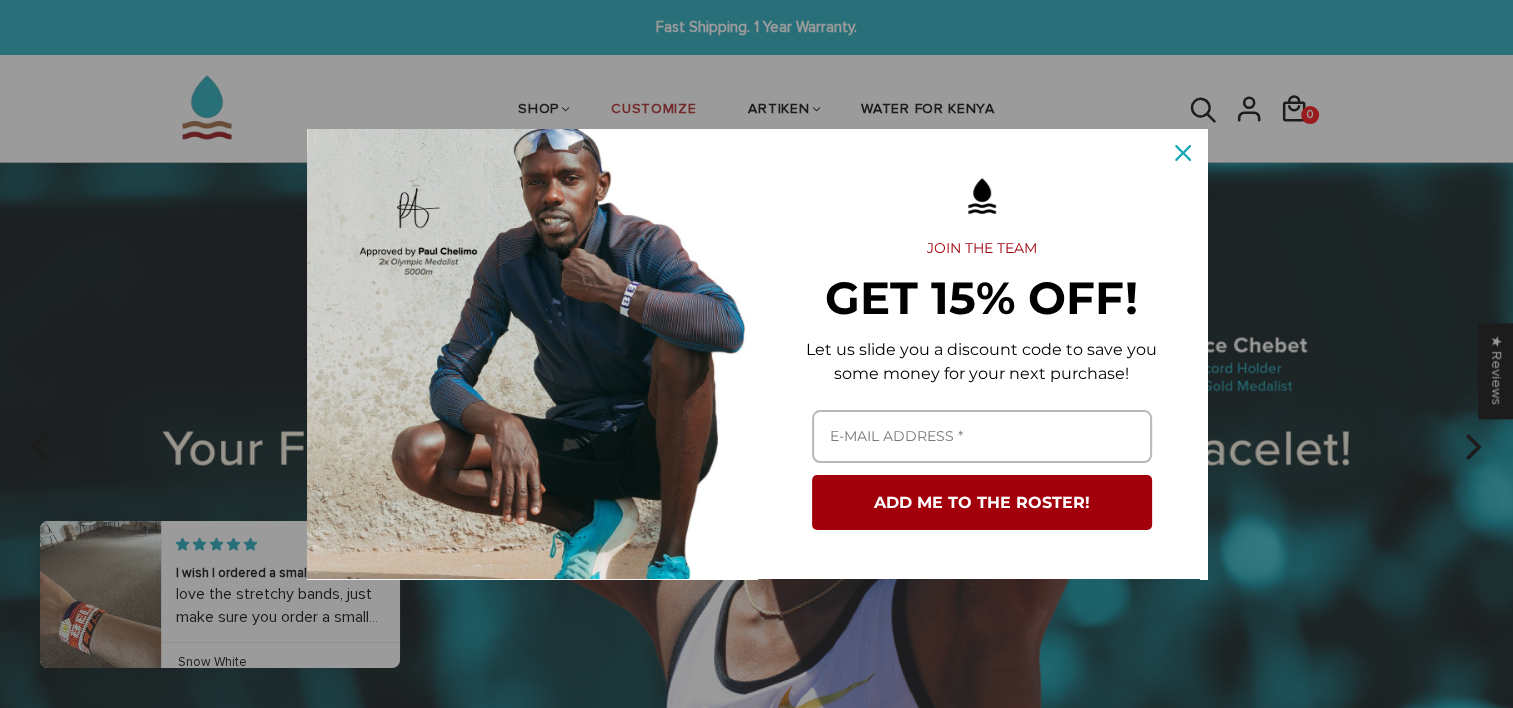 click at bounding box center [982, 354] 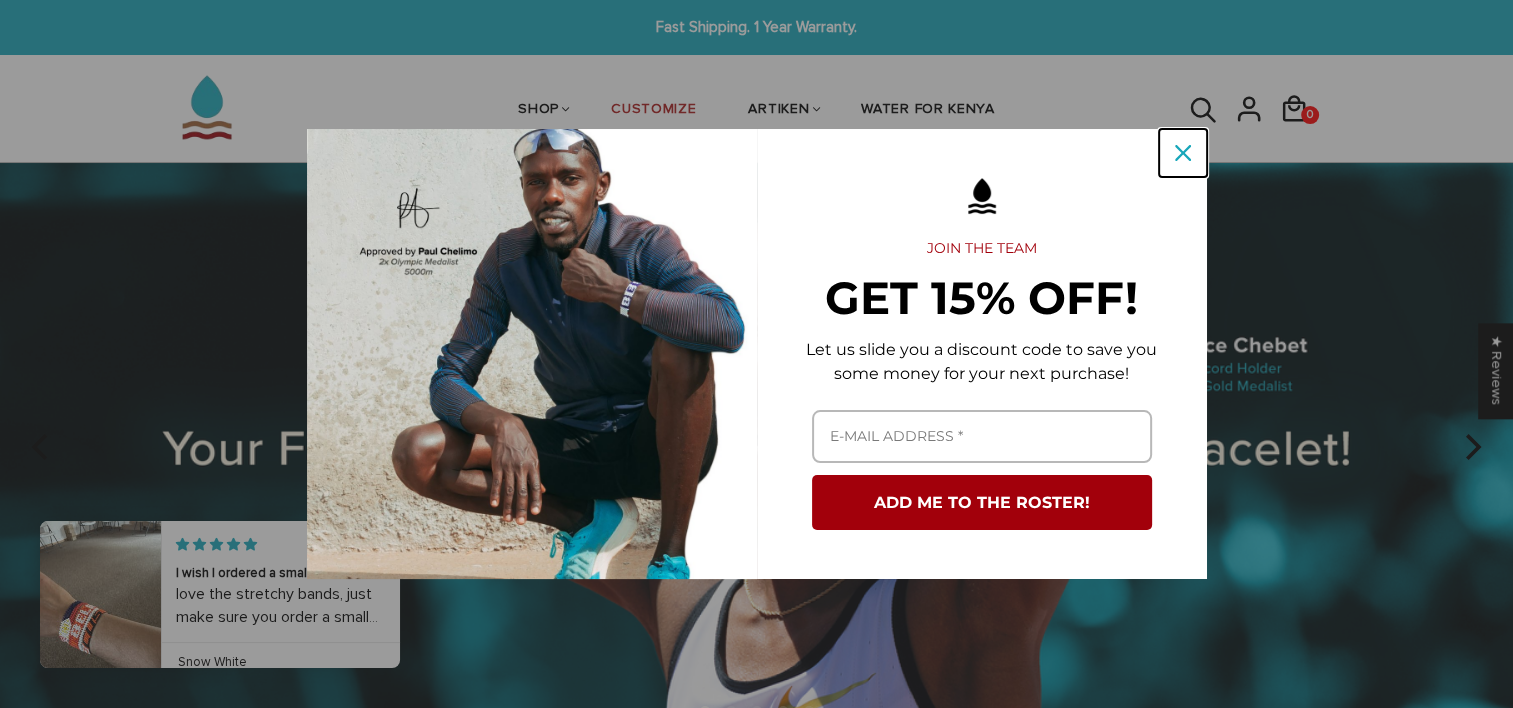 click 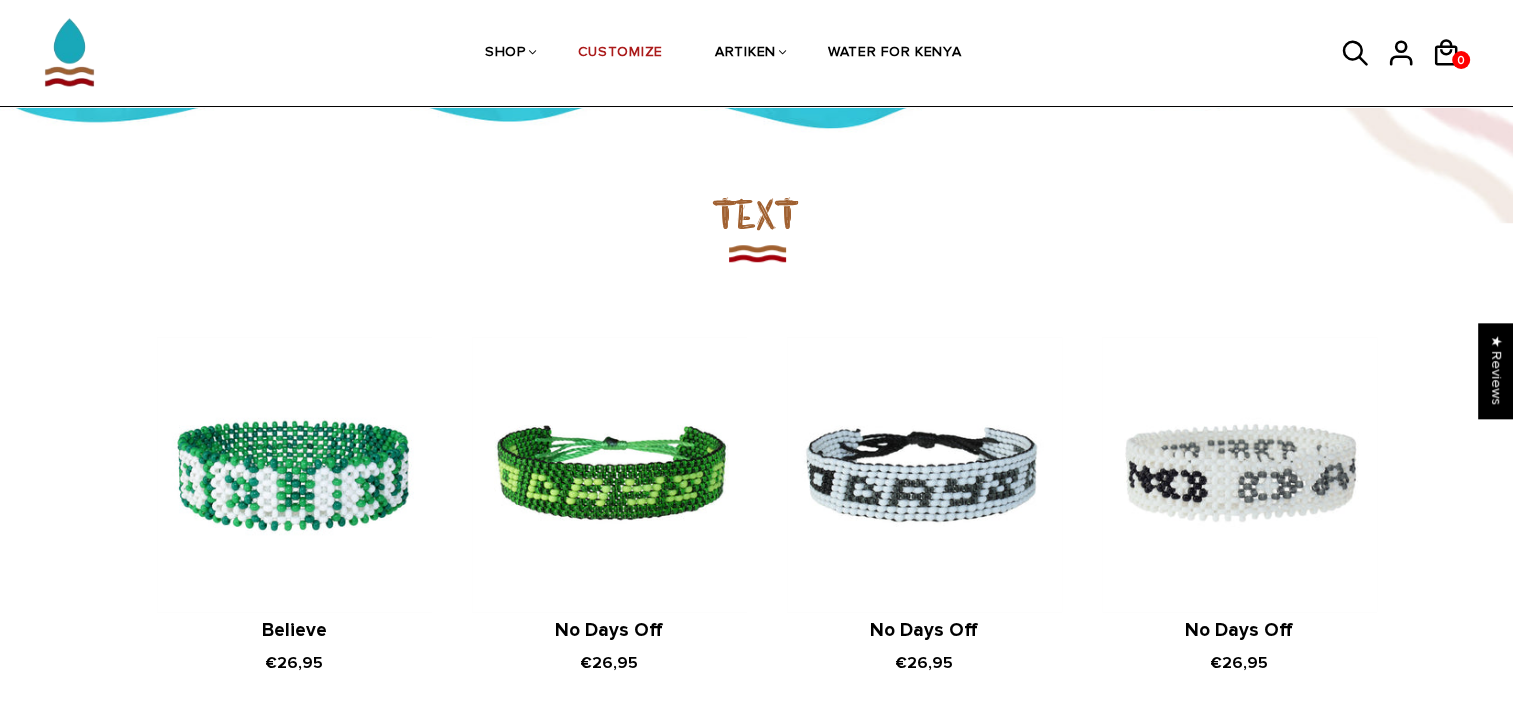 scroll, scrollTop: 1857, scrollLeft: 0, axis: vertical 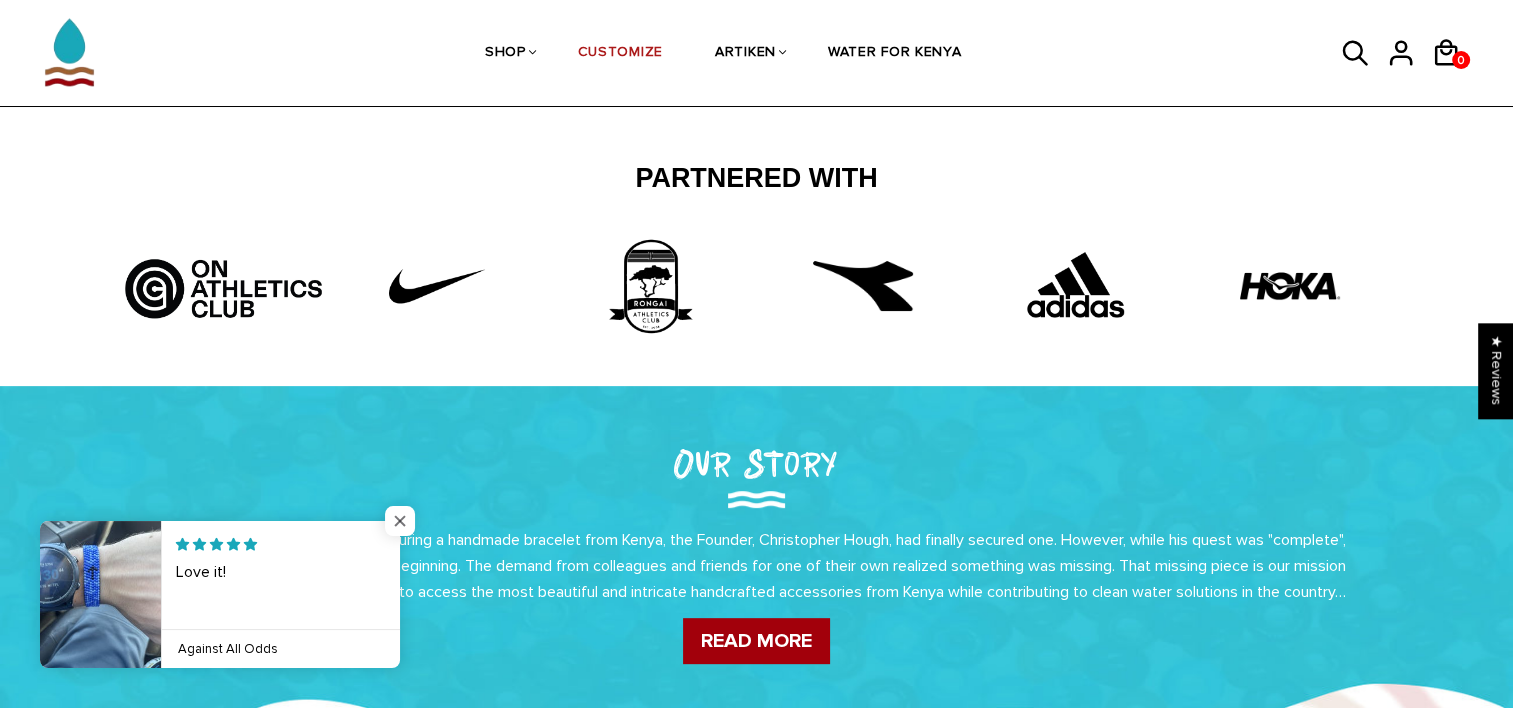 click at bounding box center [400, 521] 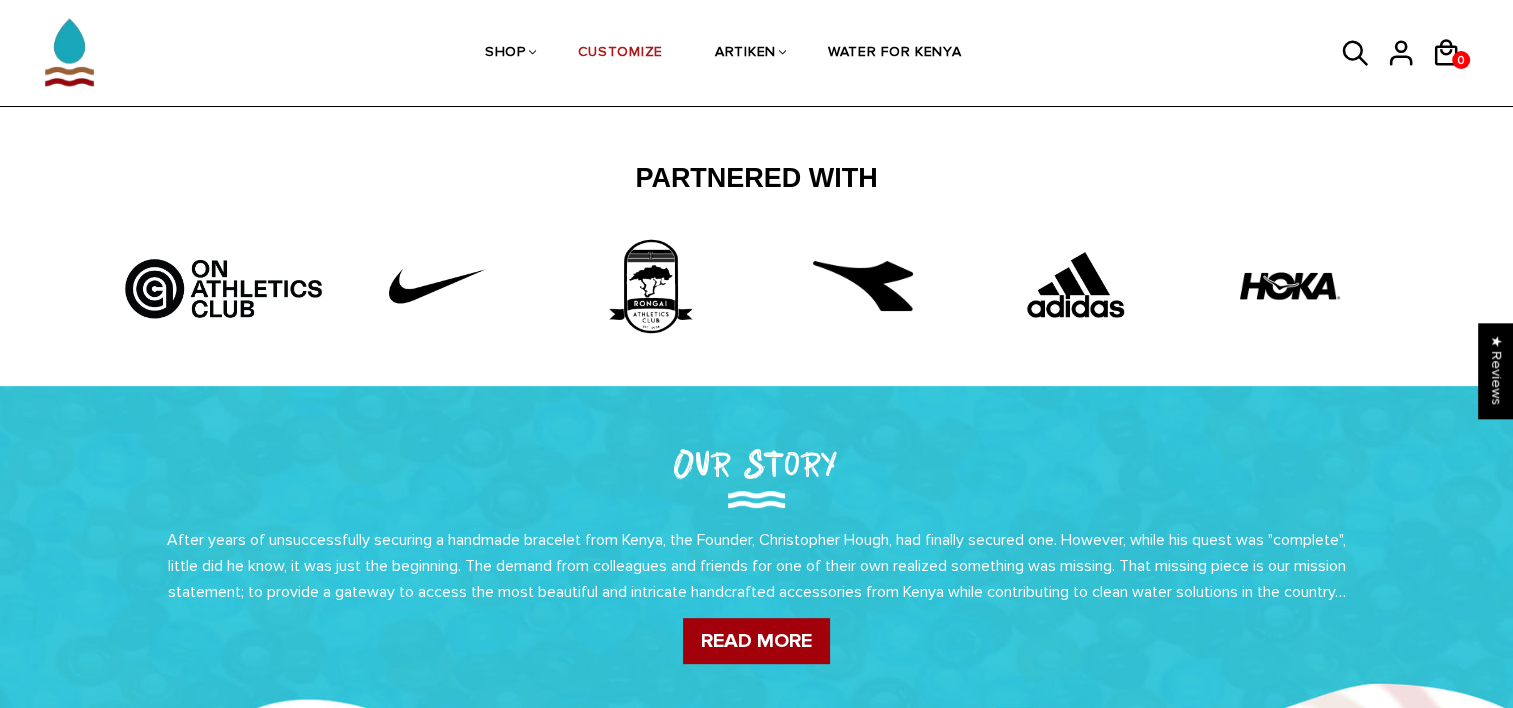 scroll, scrollTop: 1238, scrollLeft: 0, axis: vertical 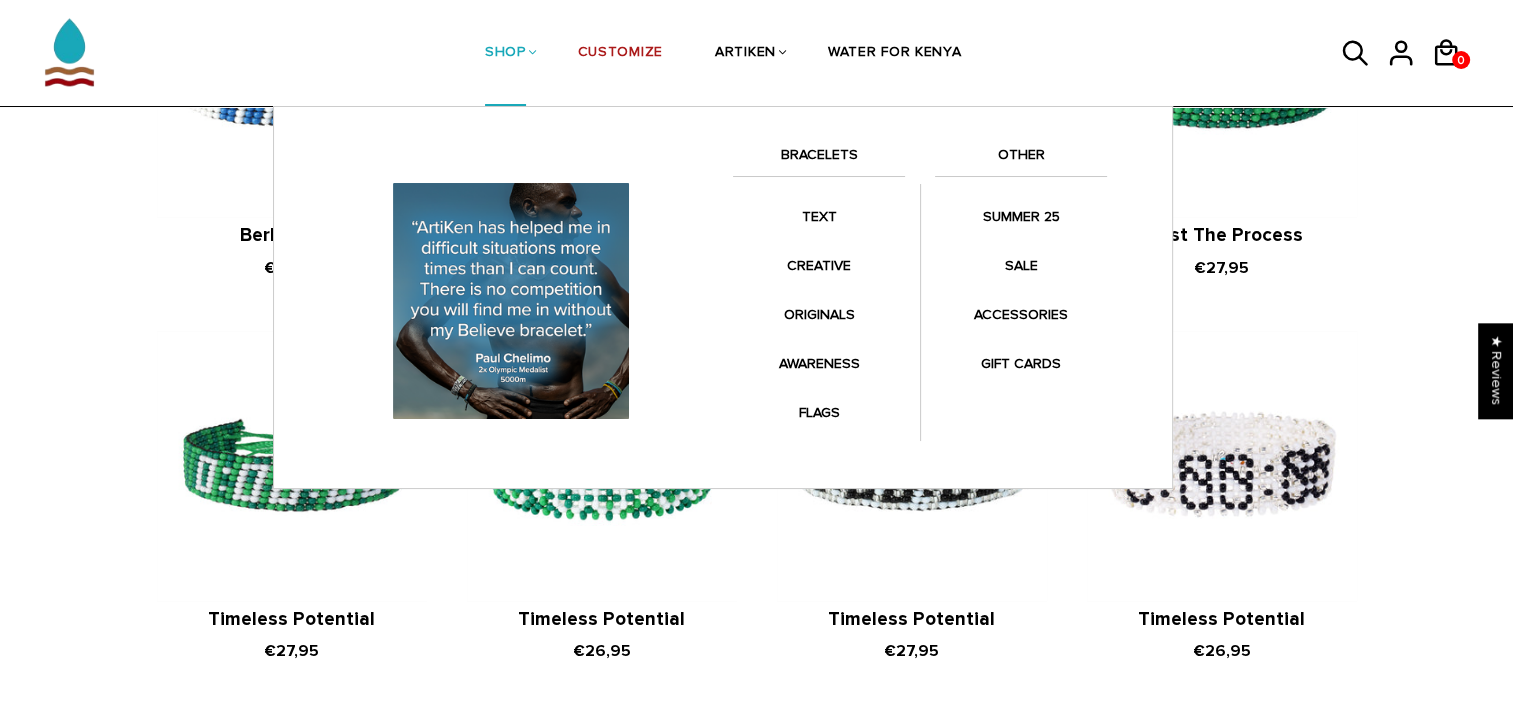 click on "SHOP" at bounding box center [505, 54] 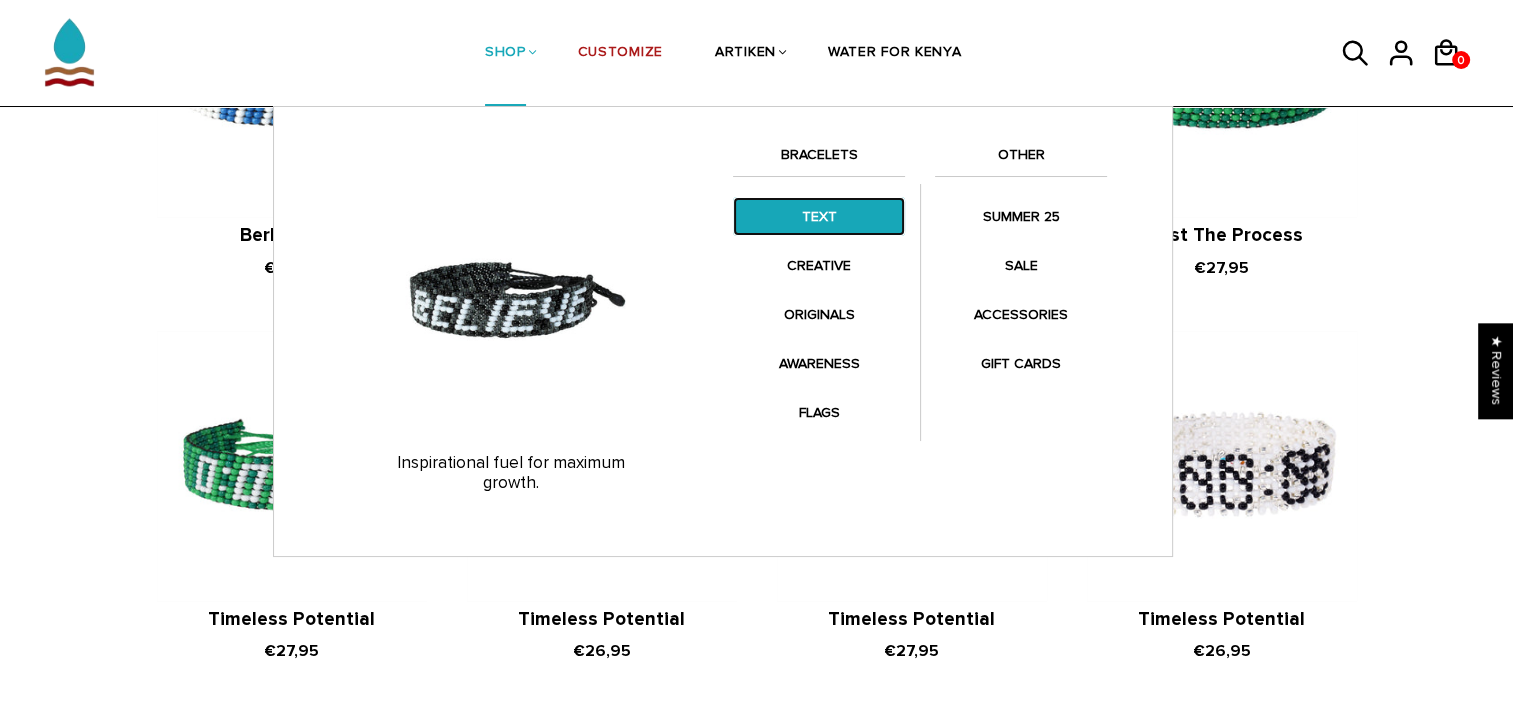 click on "TEXT" at bounding box center (819, 216) 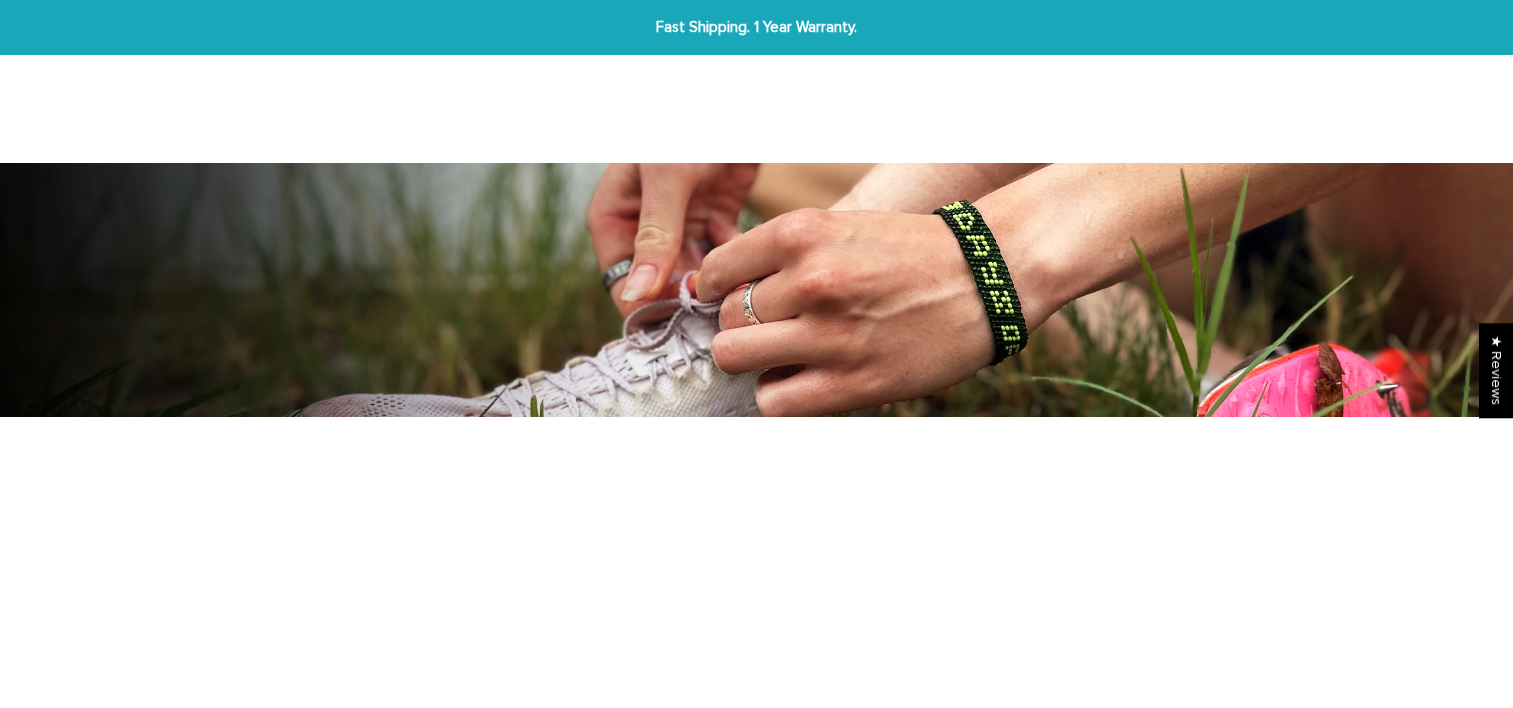 scroll, scrollTop: 0, scrollLeft: 0, axis: both 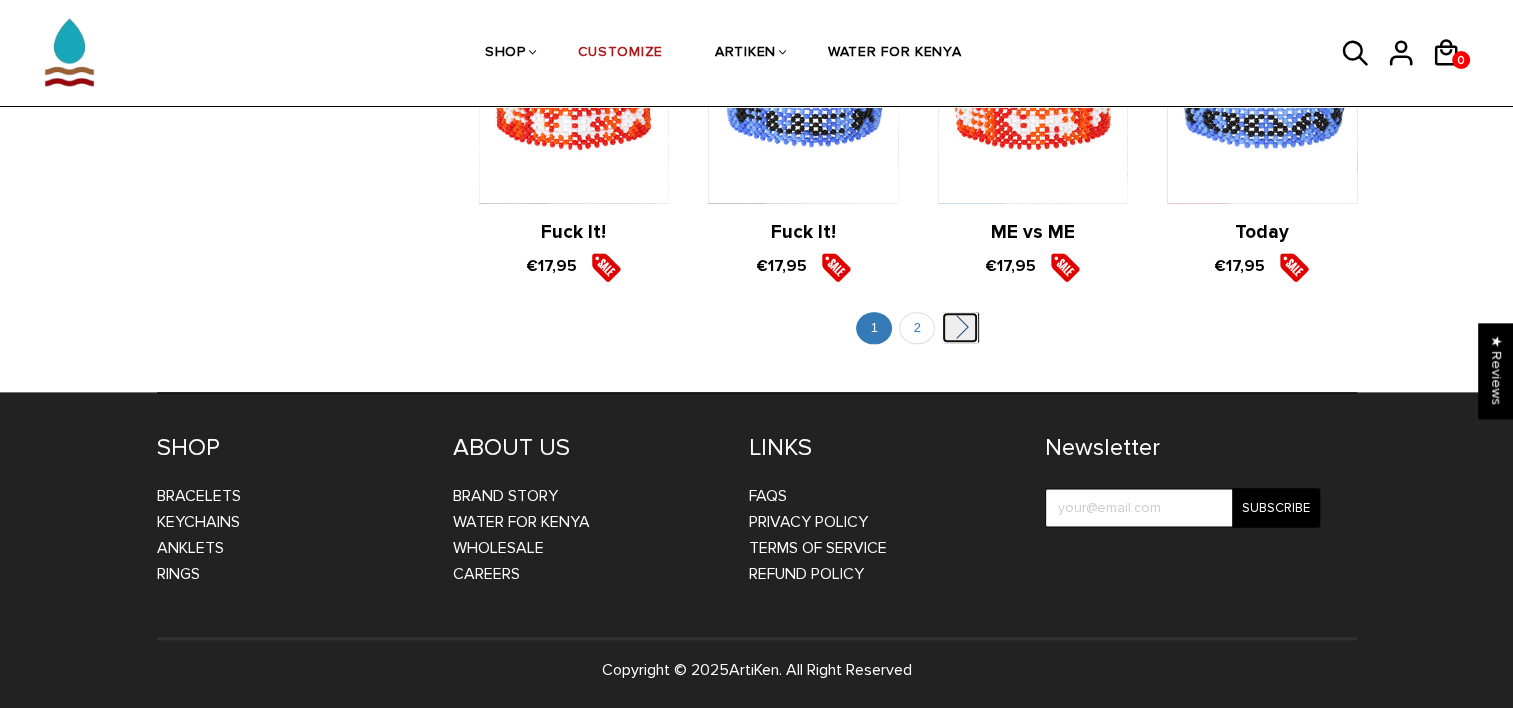 click on "" at bounding box center (960, 327) 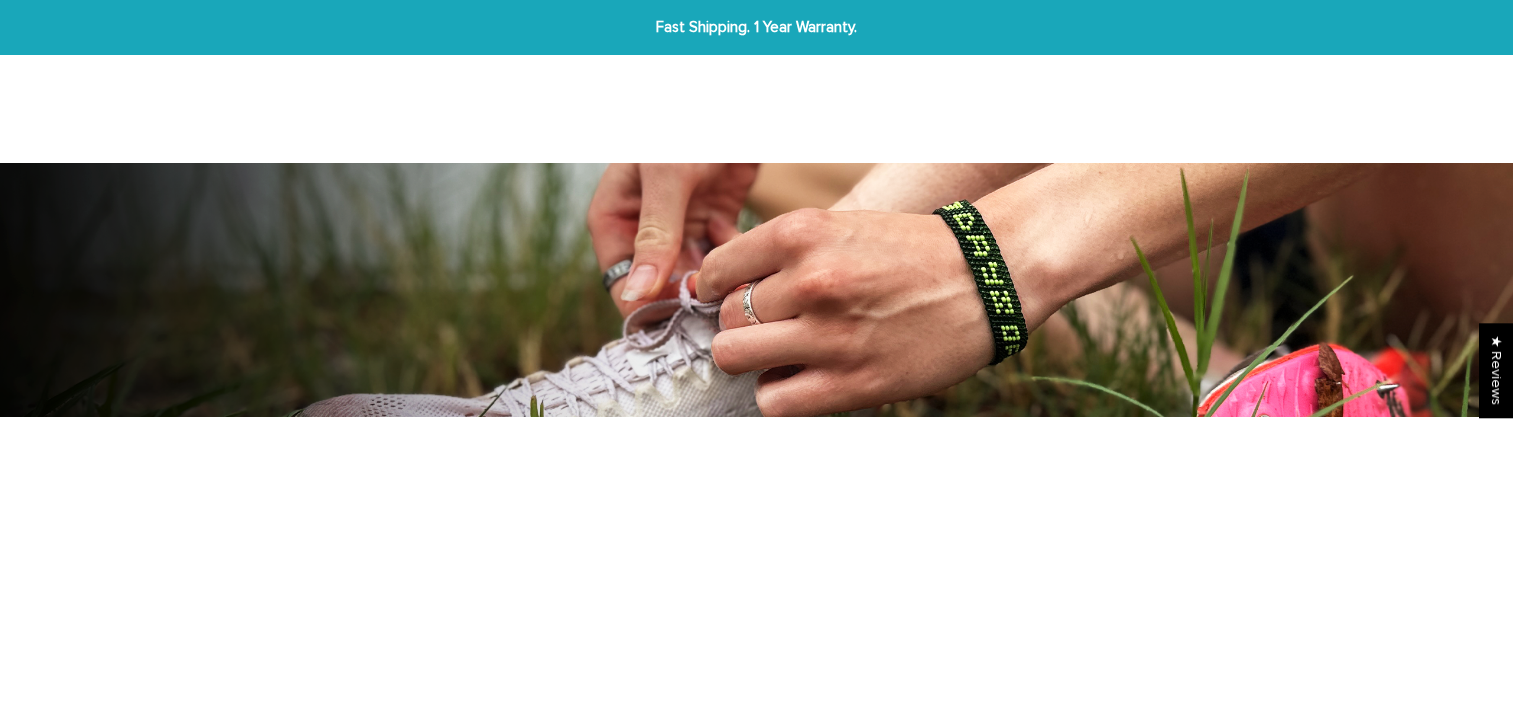 scroll, scrollTop: 0, scrollLeft: 0, axis: both 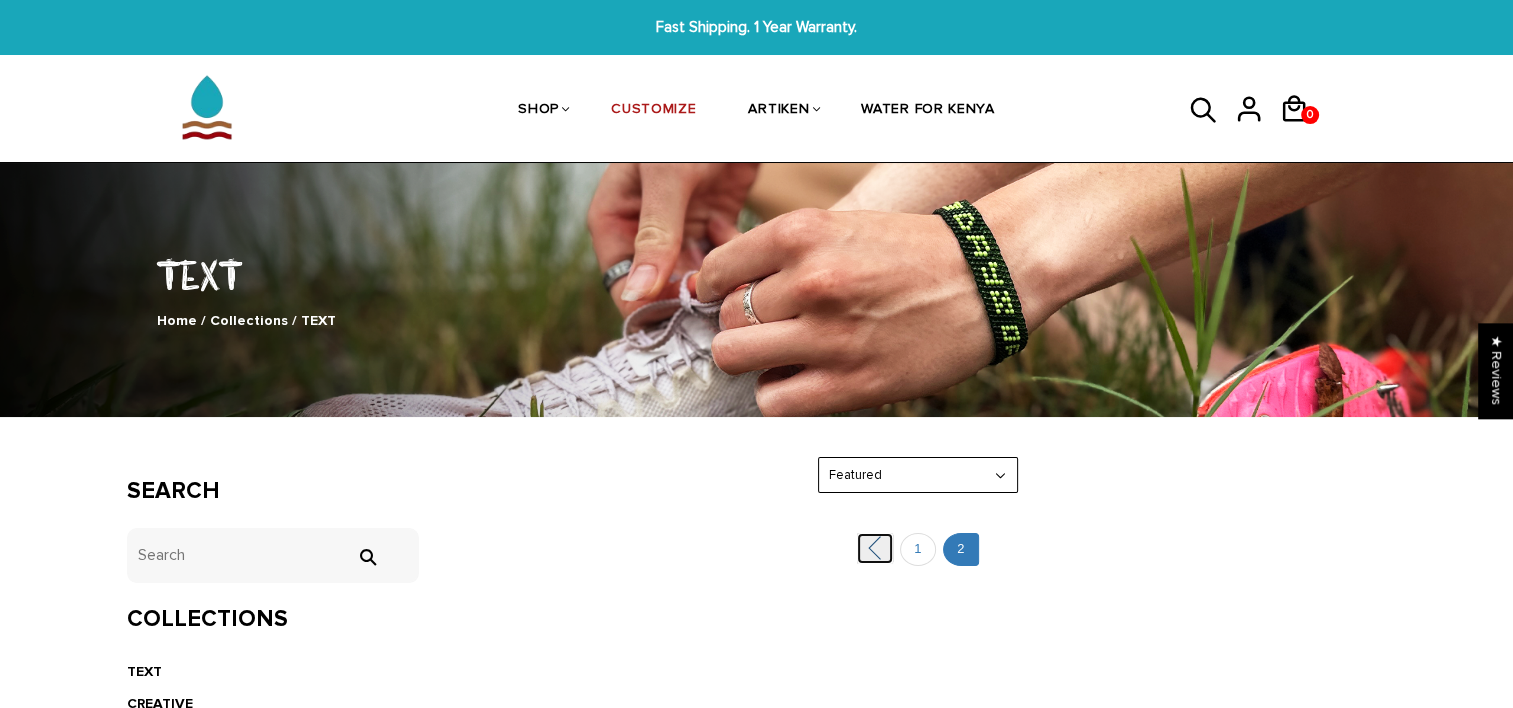 click on "" at bounding box center (875, 548) 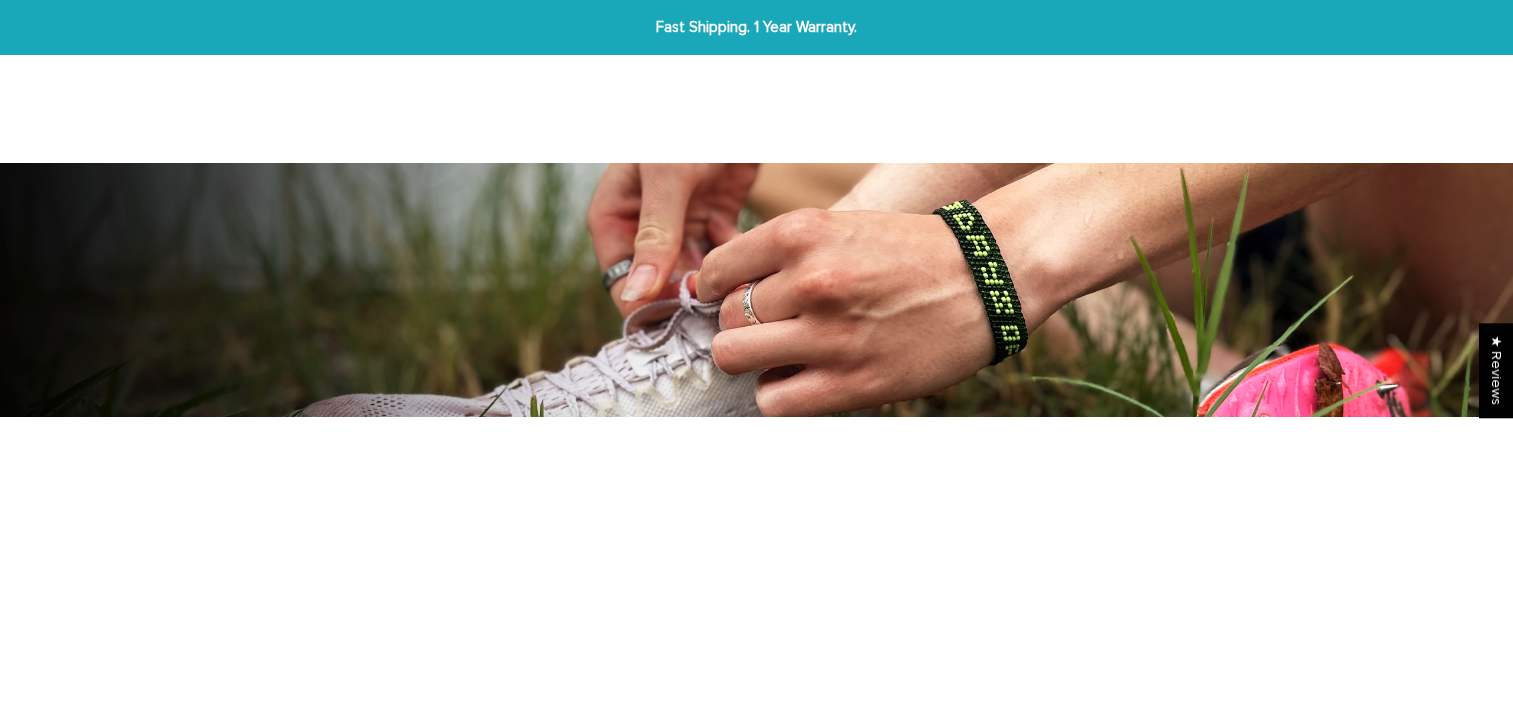 scroll, scrollTop: 0, scrollLeft: 0, axis: both 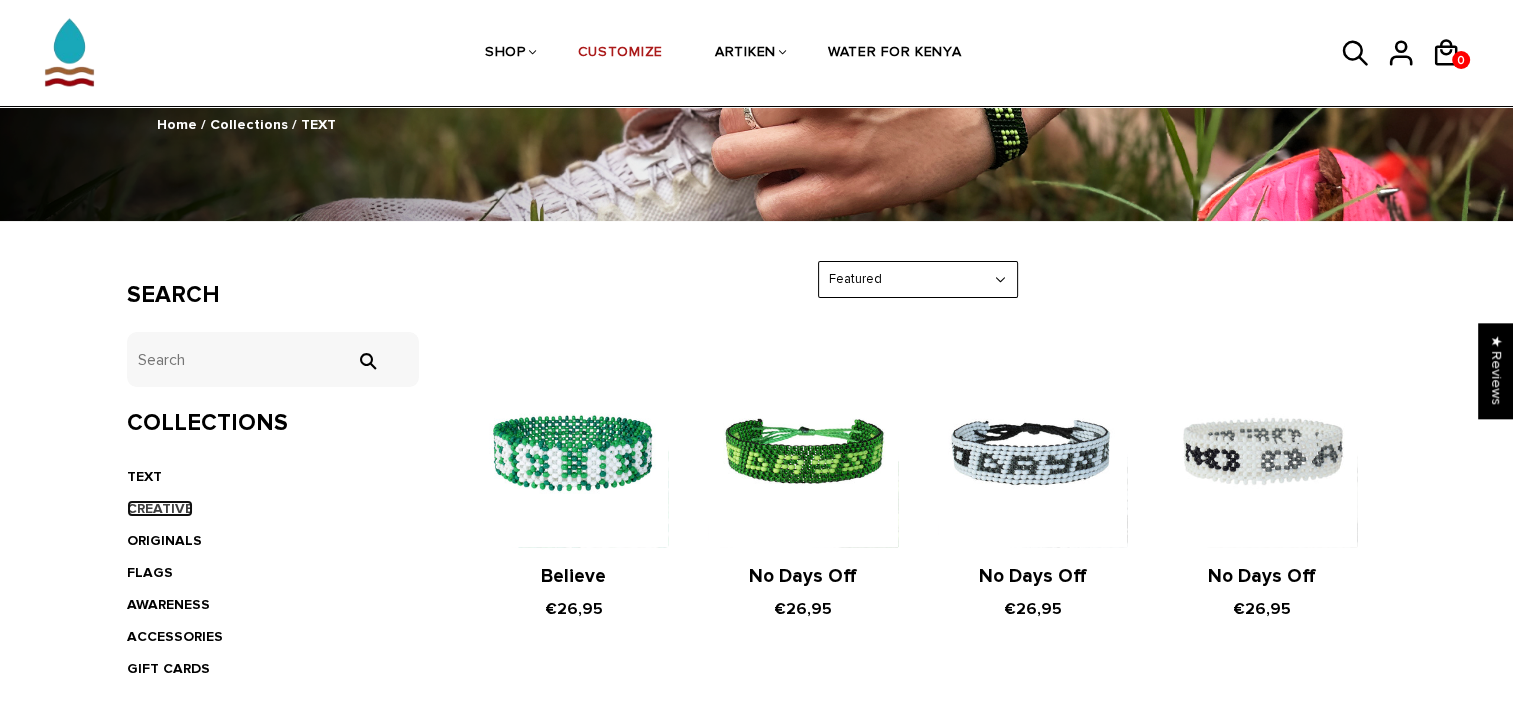 click on "CREATIVE" at bounding box center [160, 508] 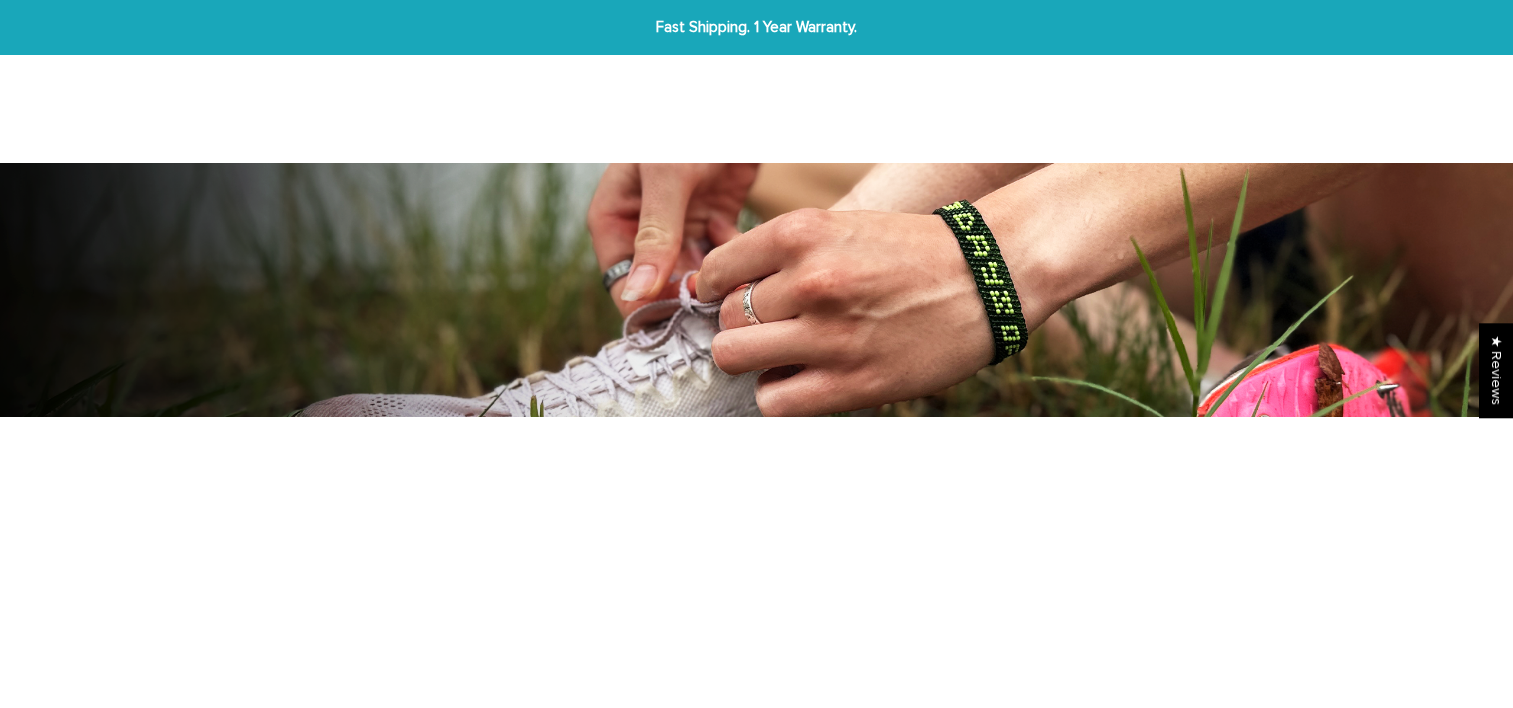 scroll, scrollTop: 0, scrollLeft: 0, axis: both 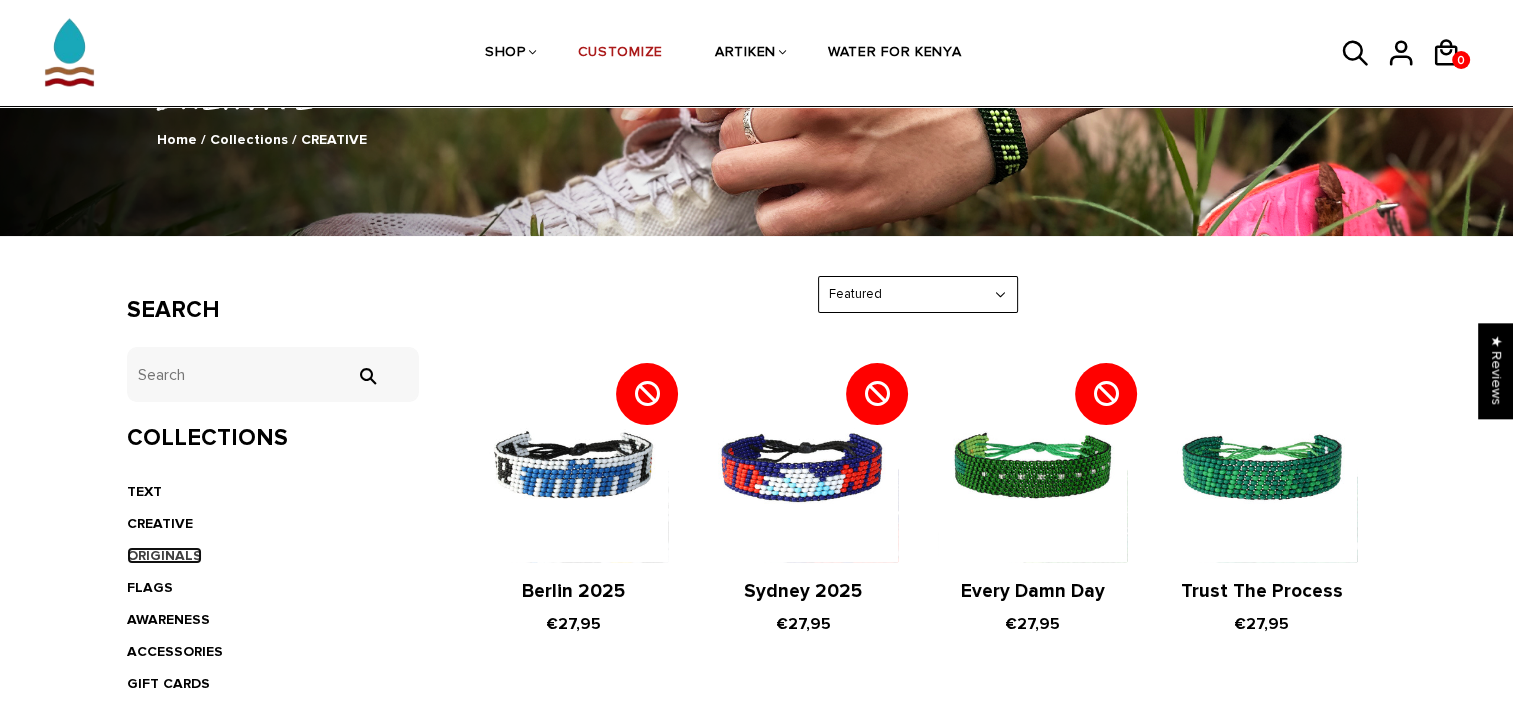 click on "ORIGINALS" at bounding box center (164, 555) 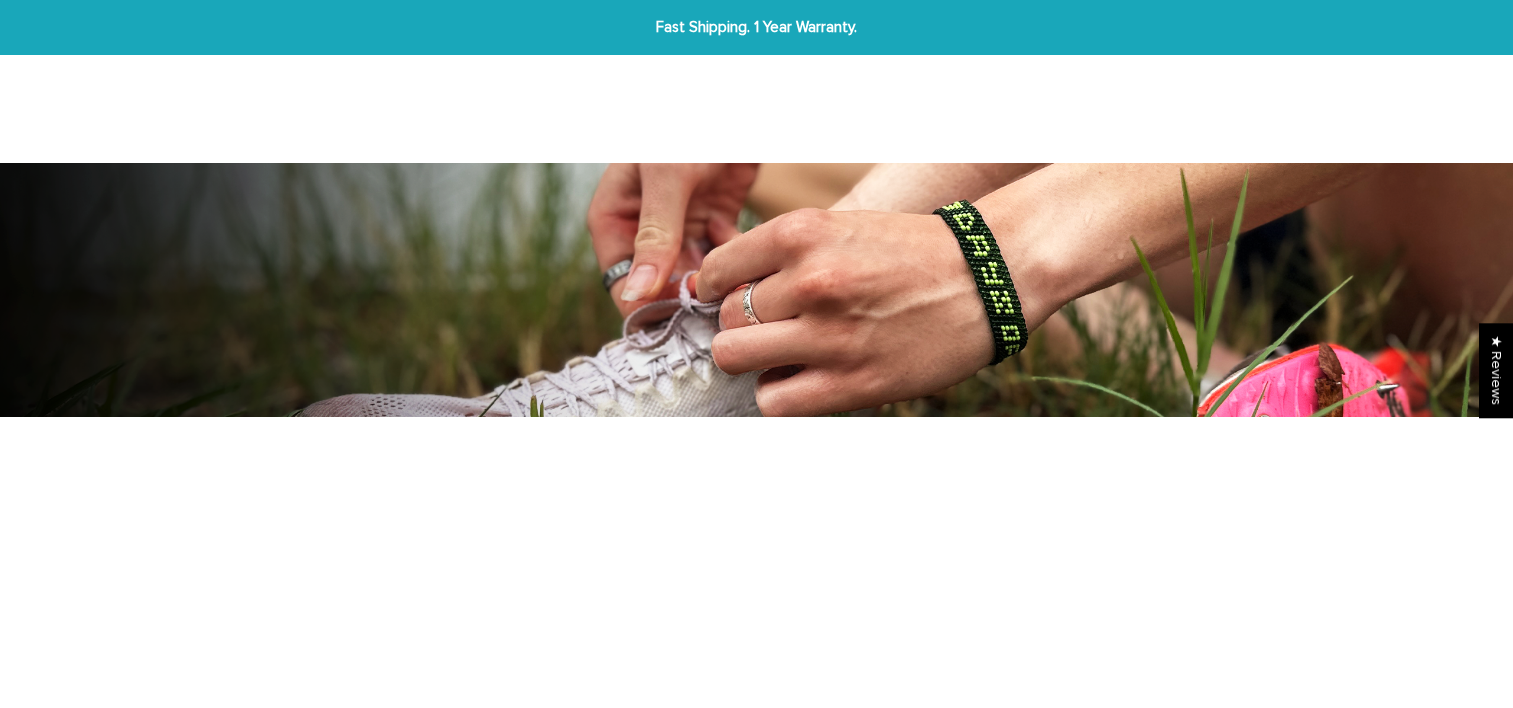 scroll, scrollTop: 0, scrollLeft: 0, axis: both 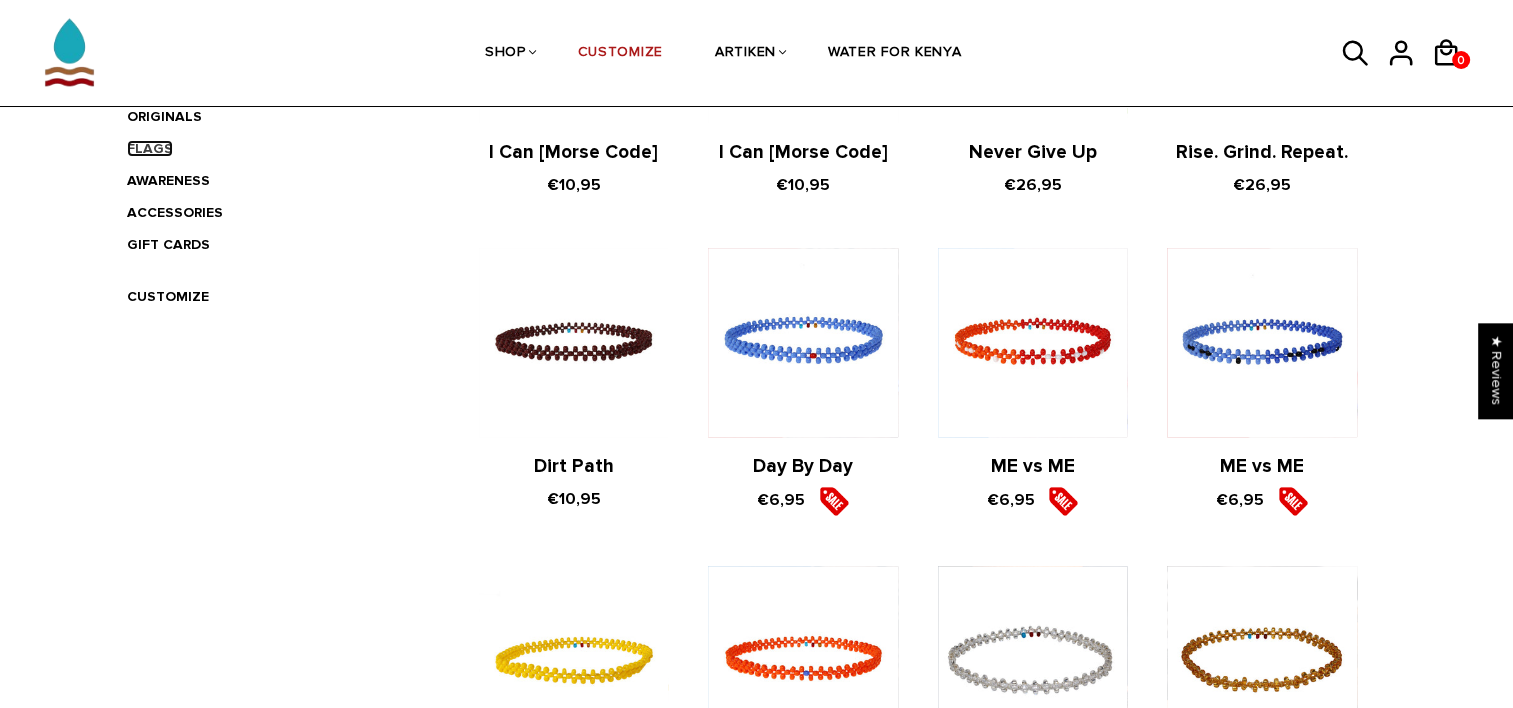 click on "FLAGS" at bounding box center (150, 148) 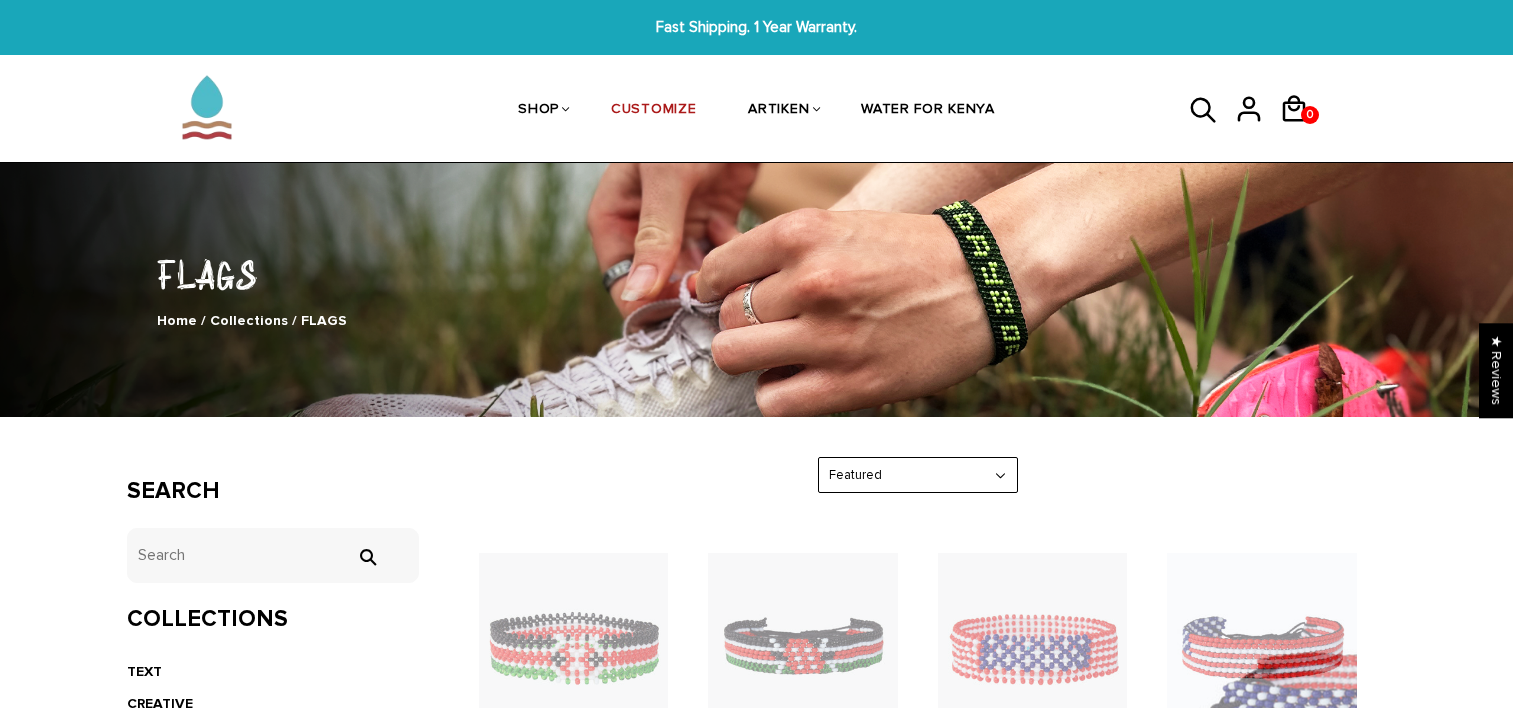 scroll, scrollTop: 0, scrollLeft: 0, axis: both 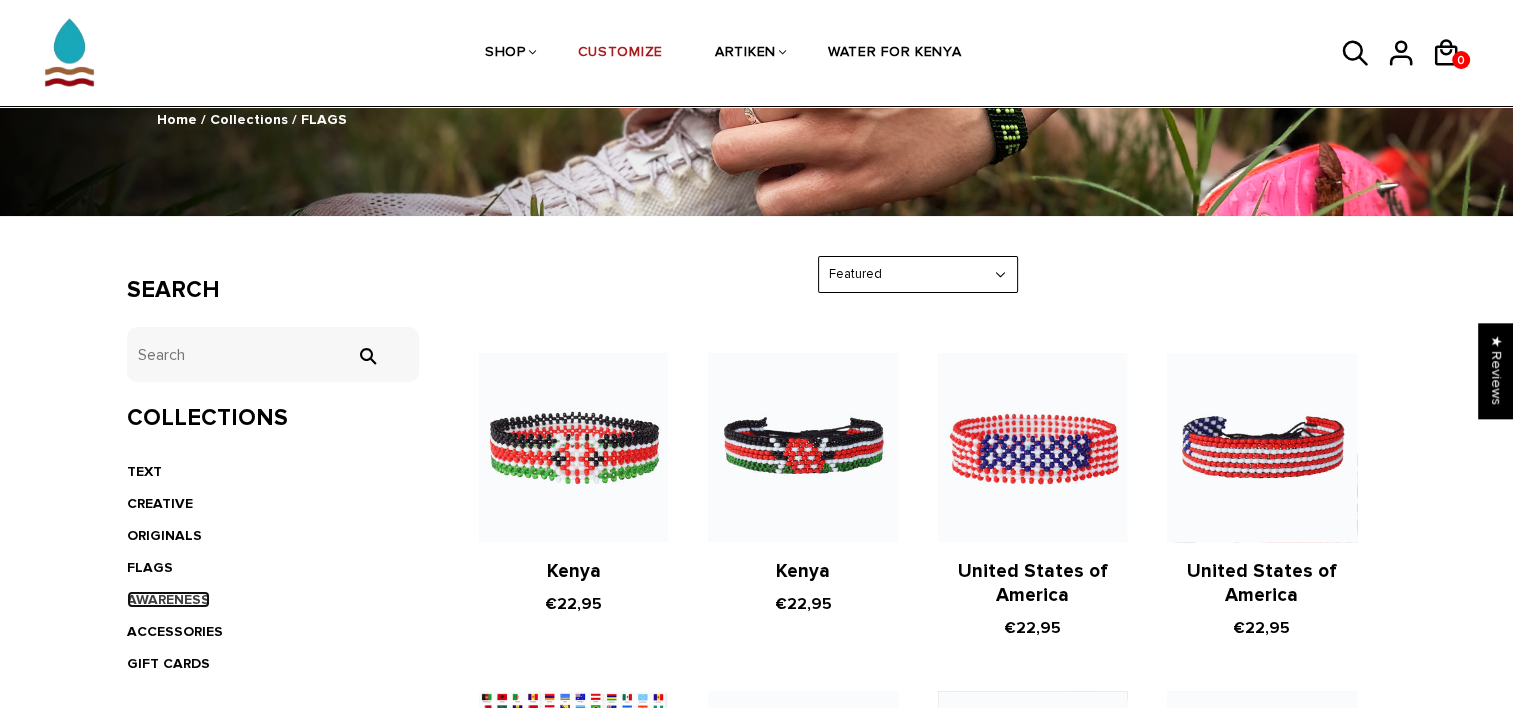 click on "AWARENESS" at bounding box center [168, 599] 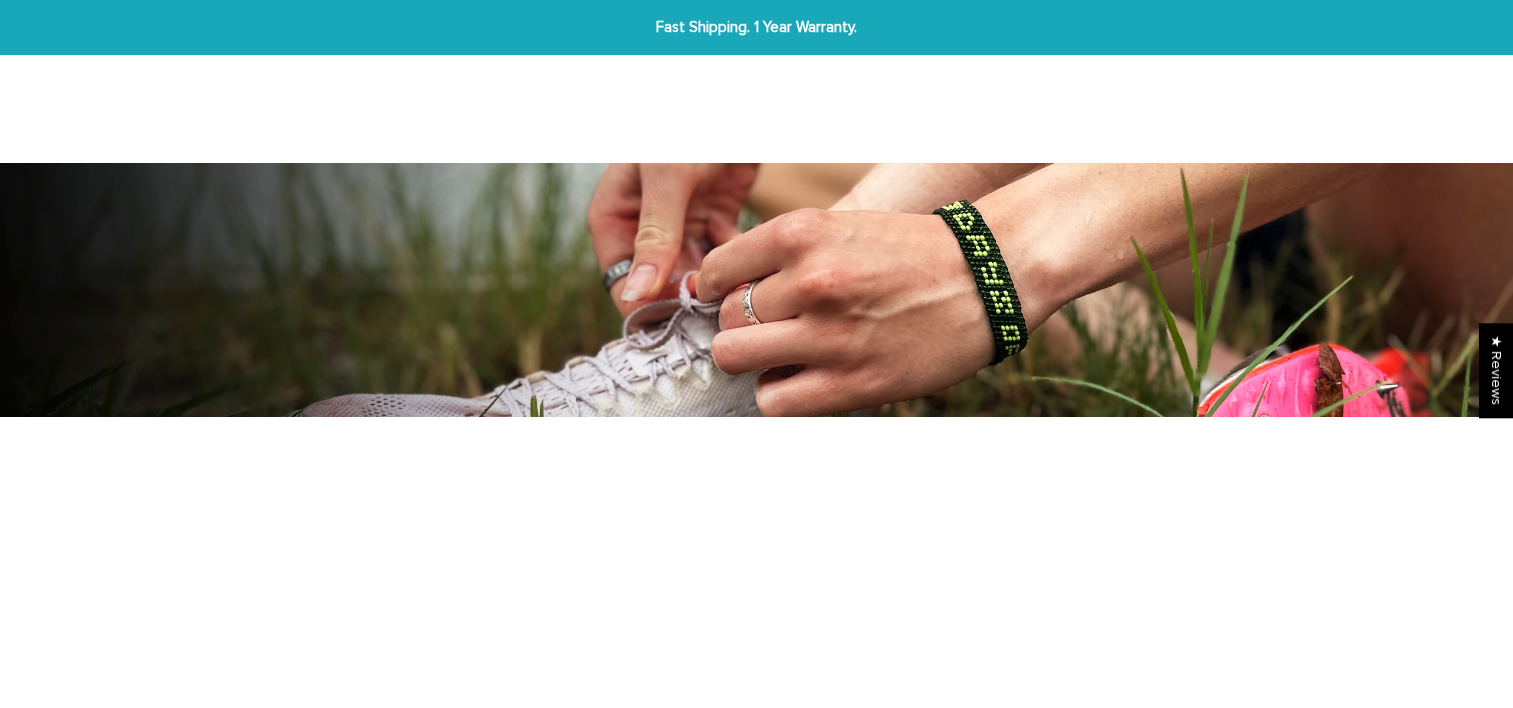 scroll, scrollTop: 0, scrollLeft: 0, axis: both 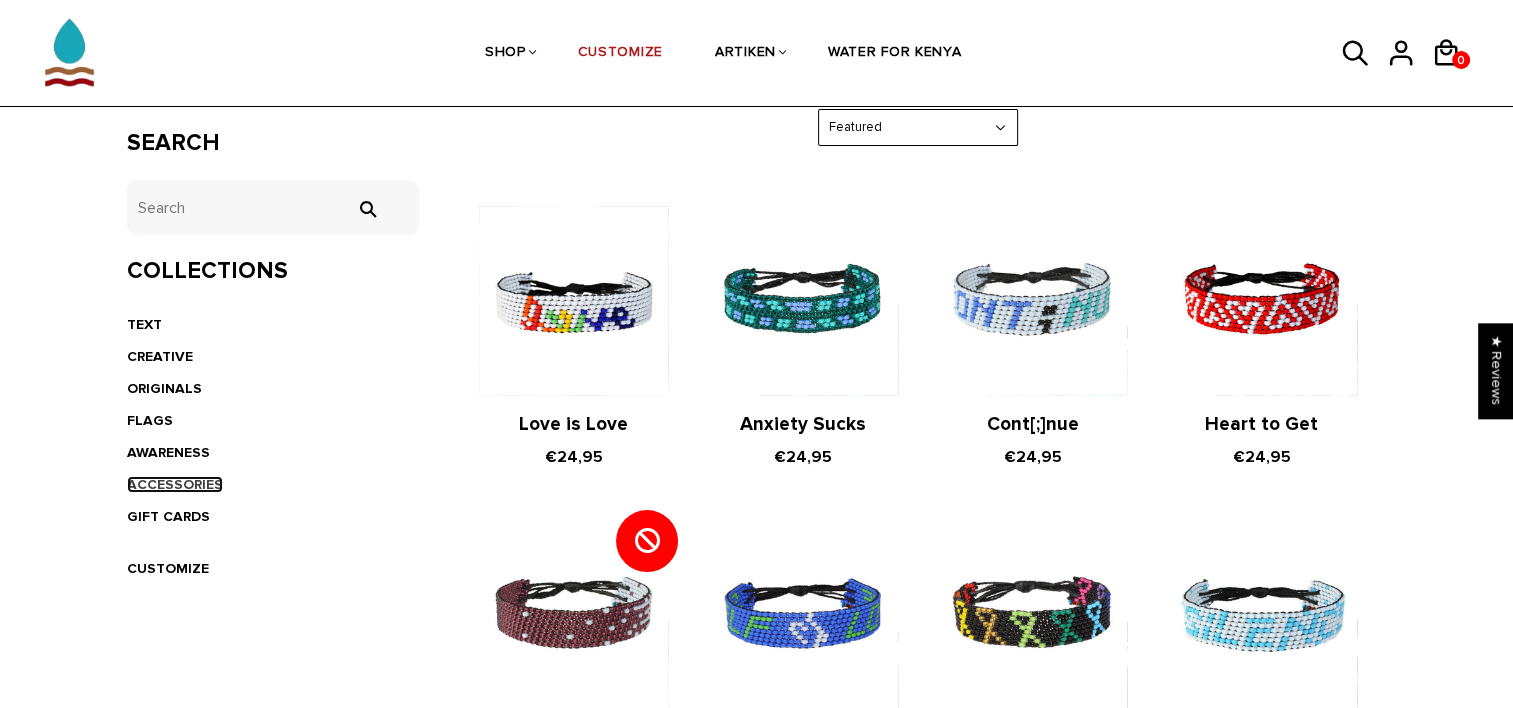 click on "ACCESSORIES" at bounding box center (175, 484) 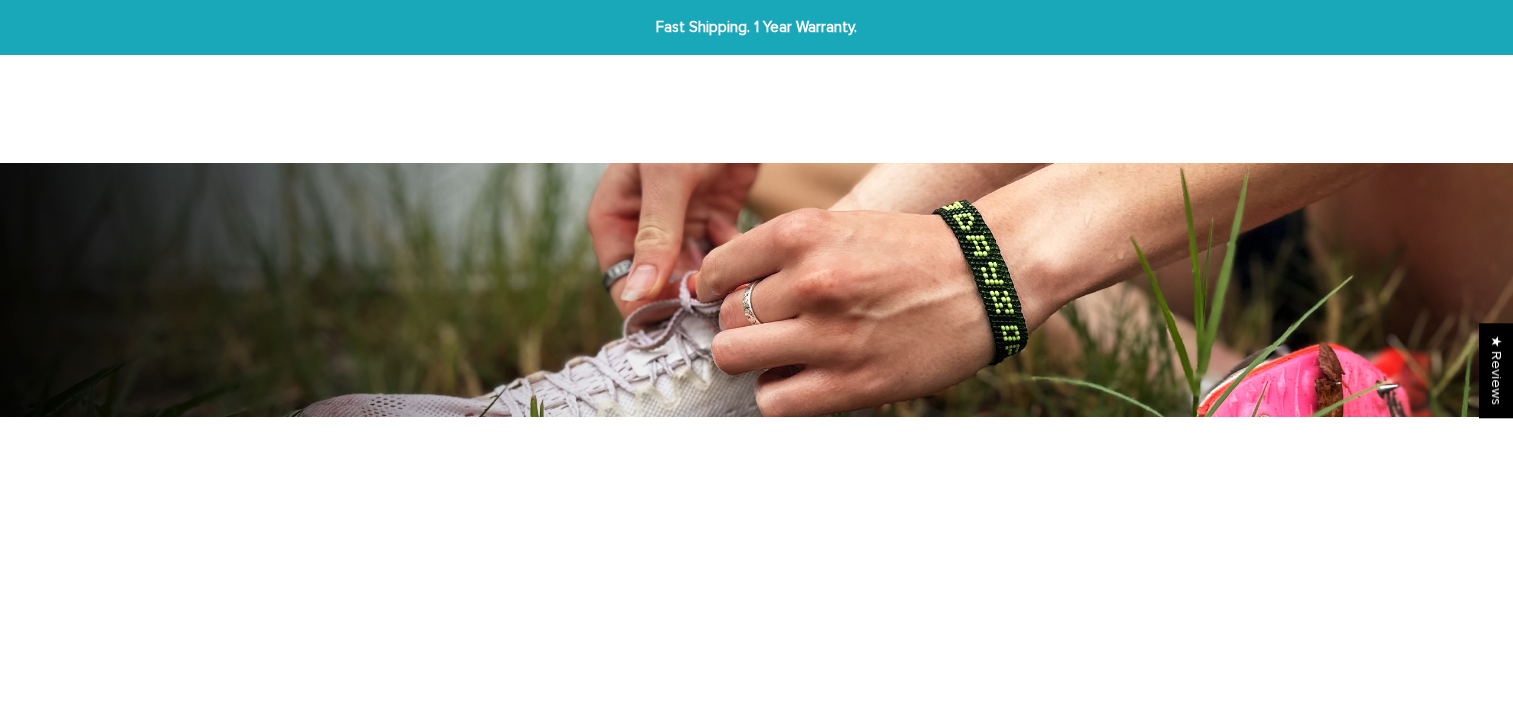 scroll, scrollTop: 0, scrollLeft: 0, axis: both 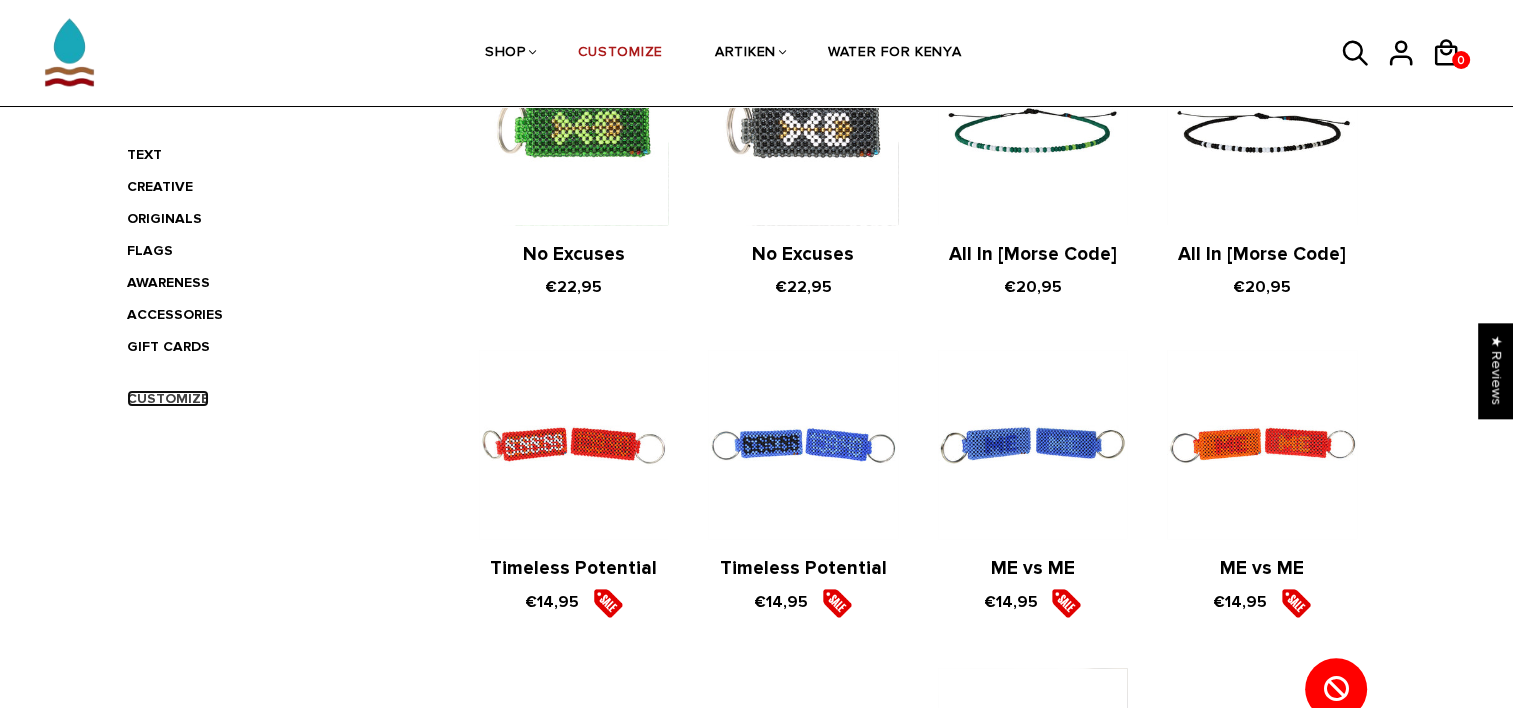 click on "CUSTOMIZE" at bounding box center (168, 398) 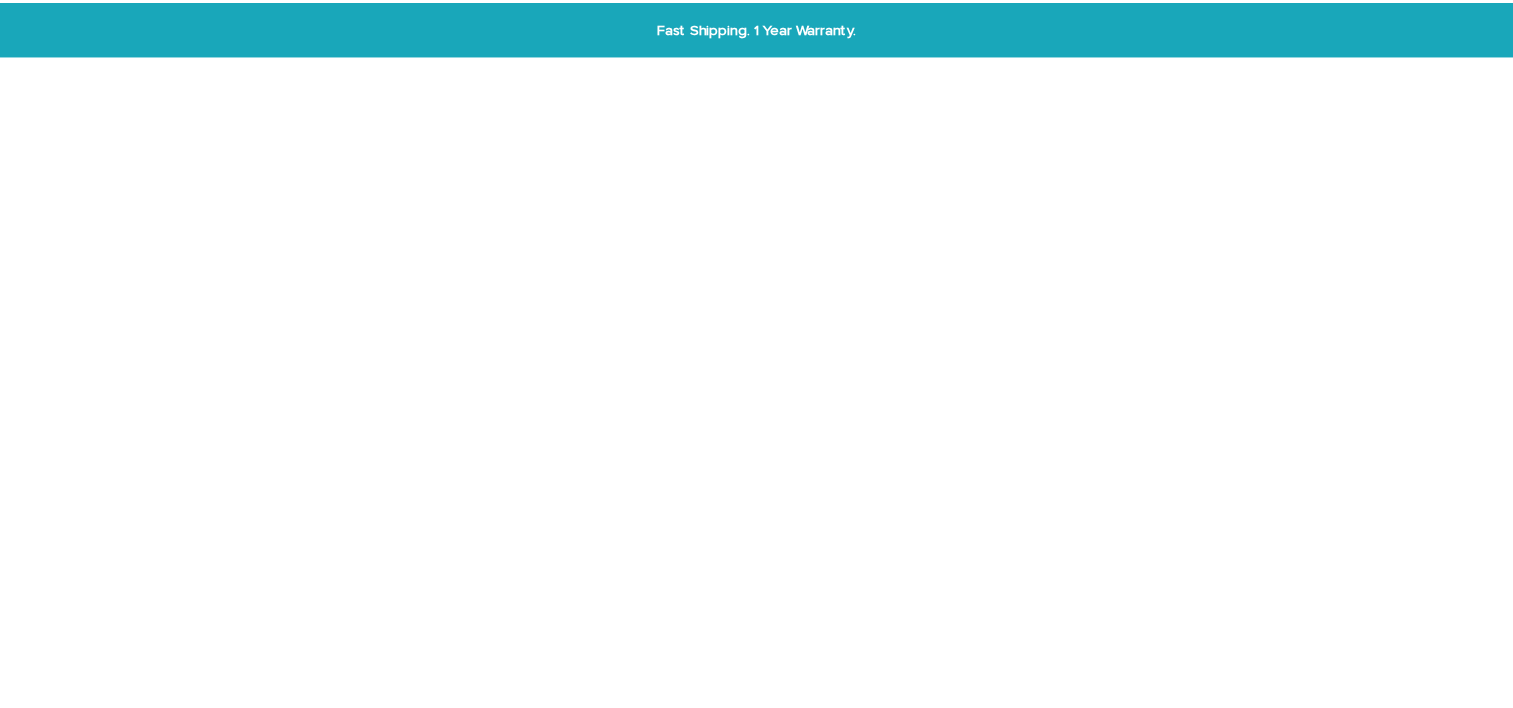 scroll, scrollTop: 0, scrollLeft: 0, axis: both 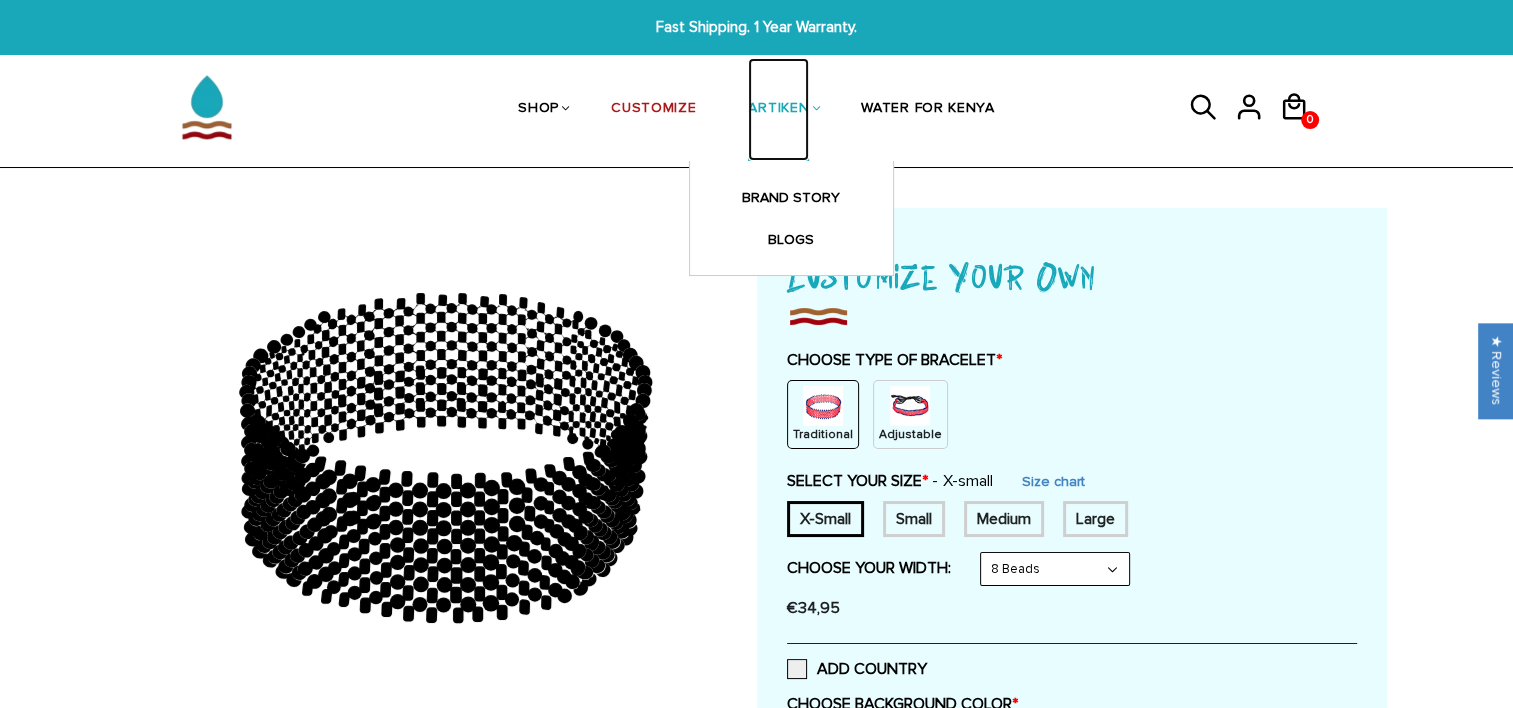 click on "ARTIKEN" at bounding box center (778, 109) 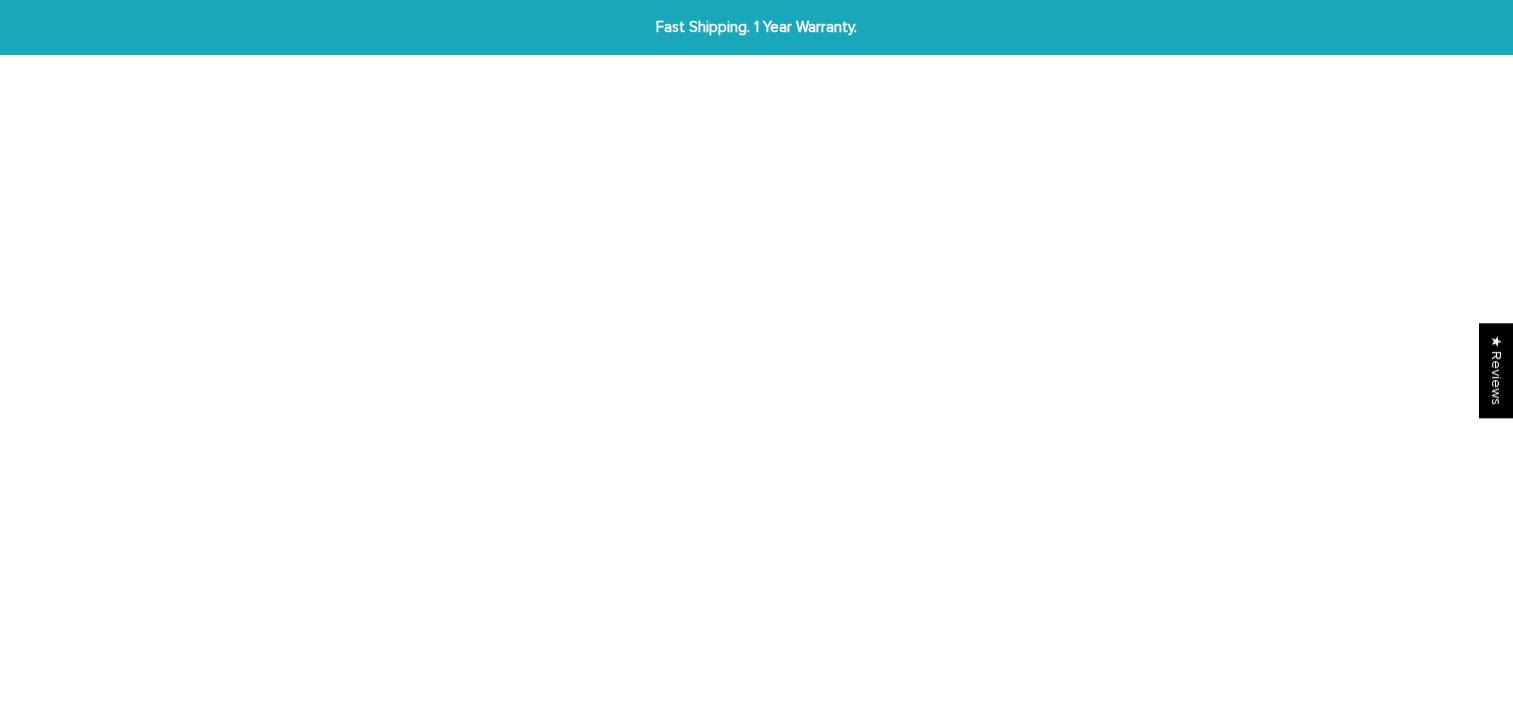 scroll, scrollTop: 0, scrollLeft: 0, axis: both 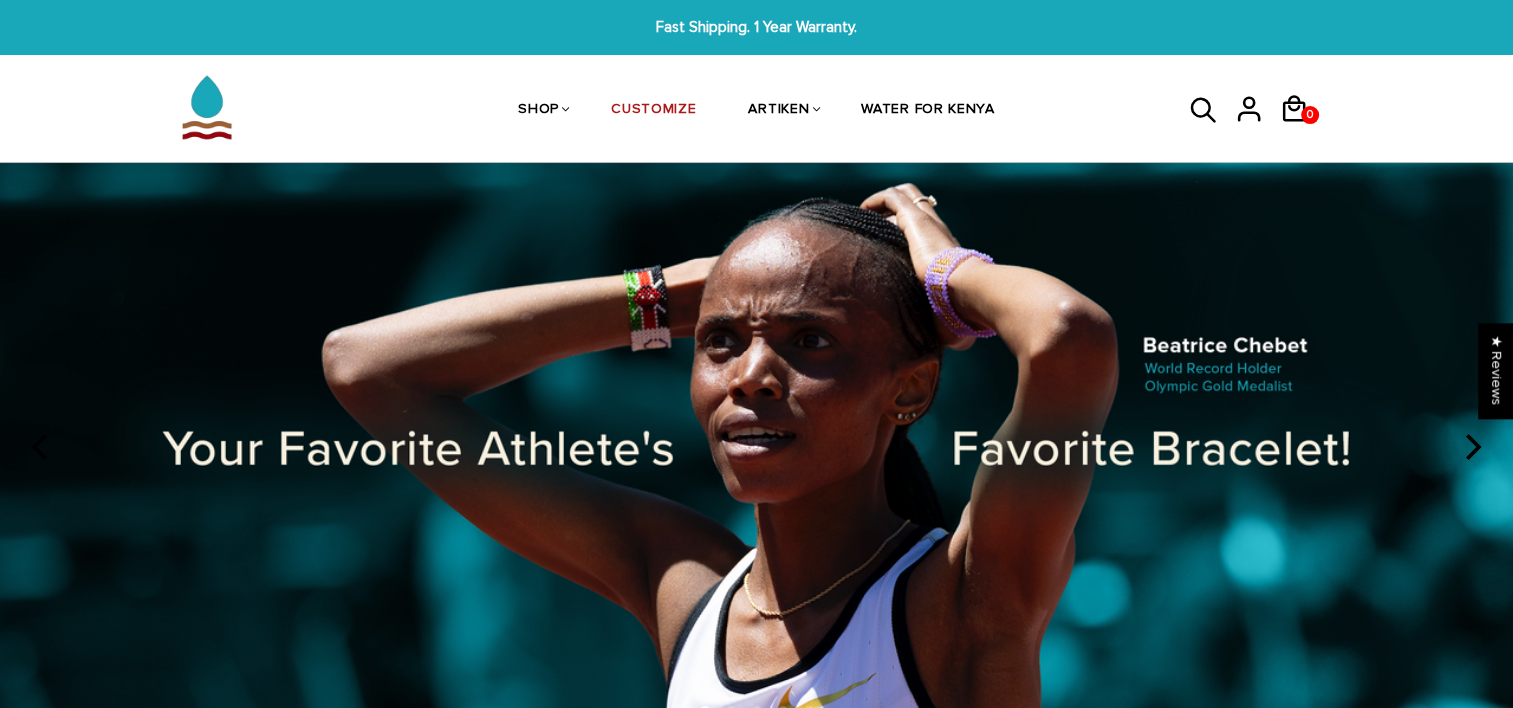 click at bounding box center (756, 444) 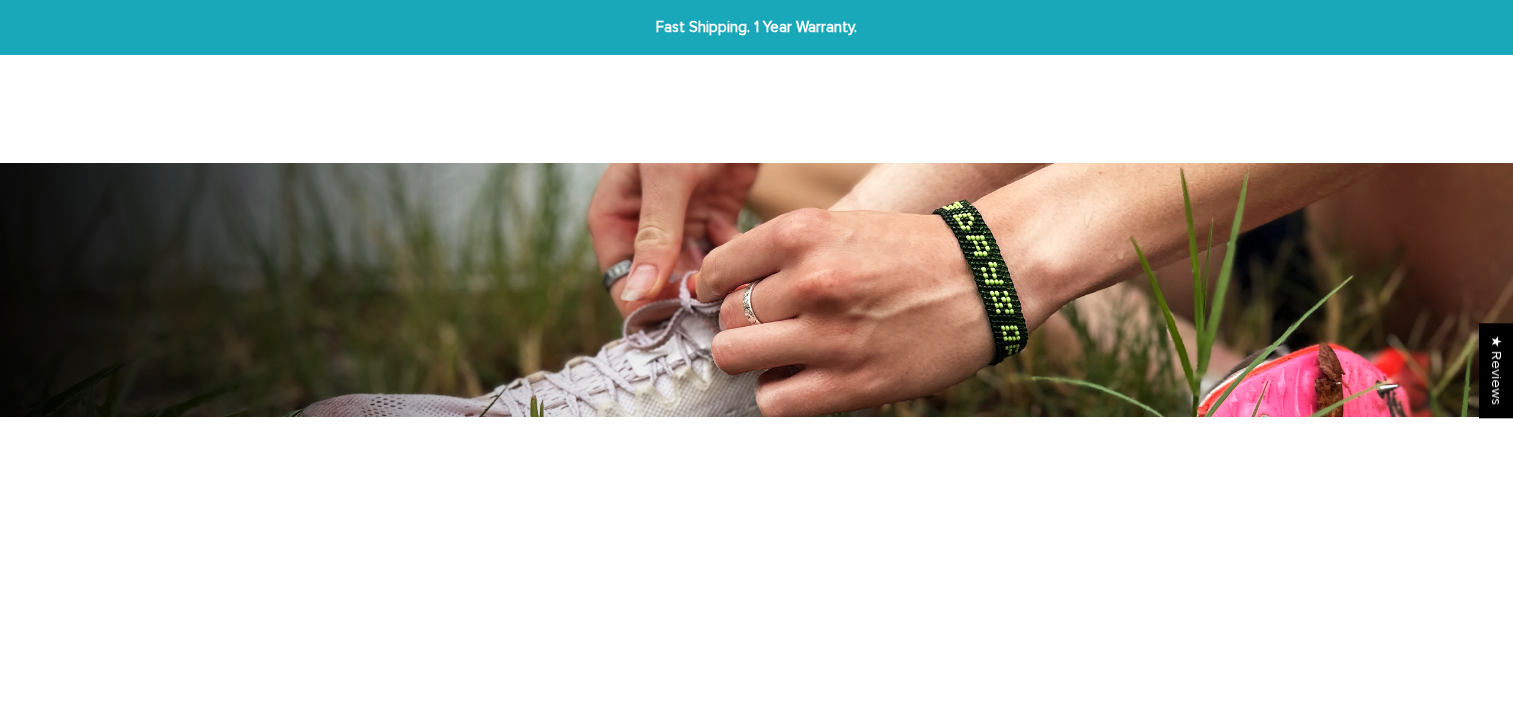 scroll, scrollTop: 0, scrollLeft: 0, axis: both 